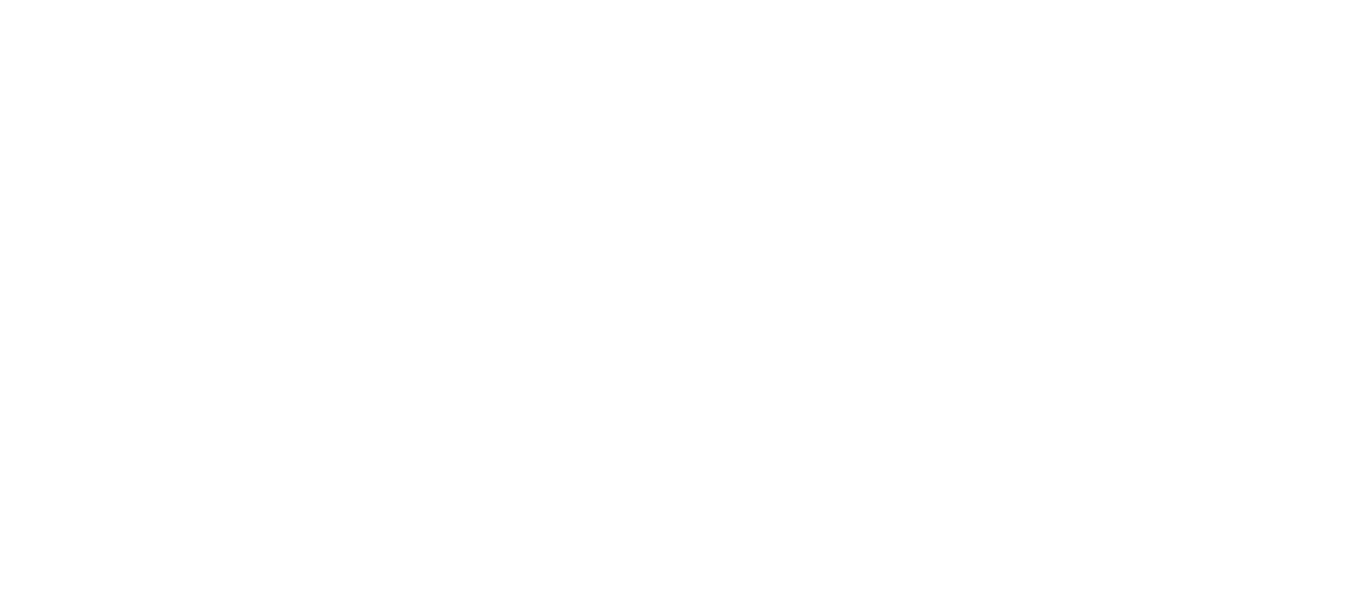 scroll, scrollTop: 0, scrollLeft: 0, axis: both 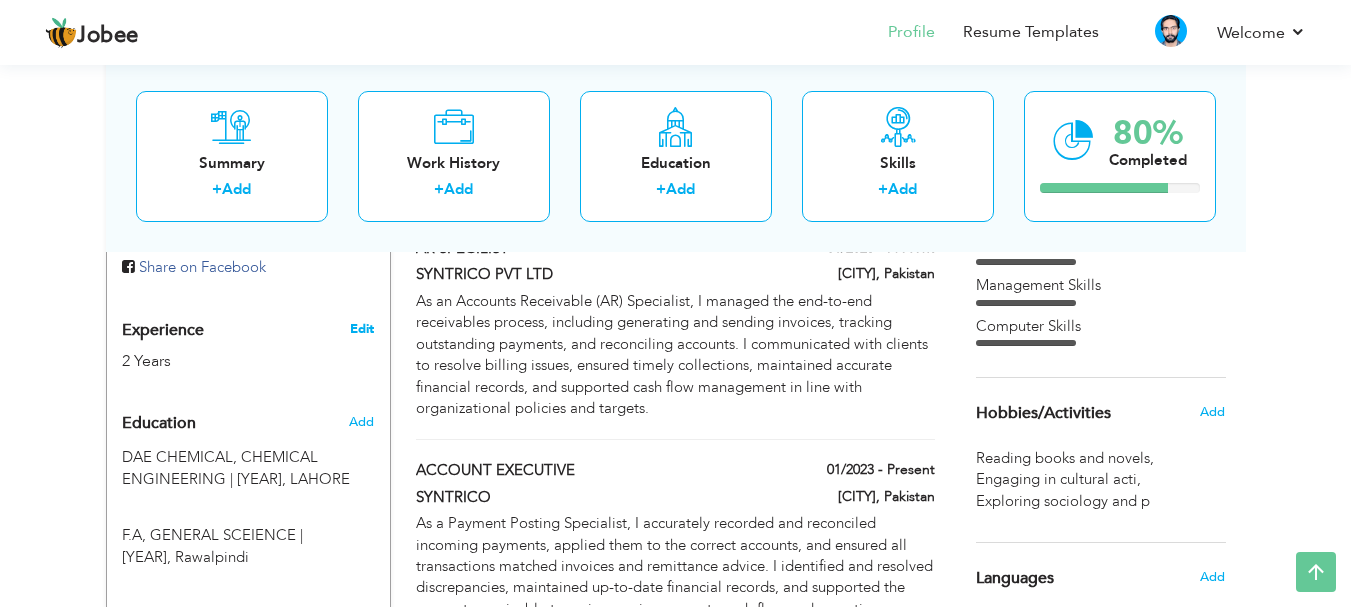 click on "Edit" at bounding box center (362, 329) 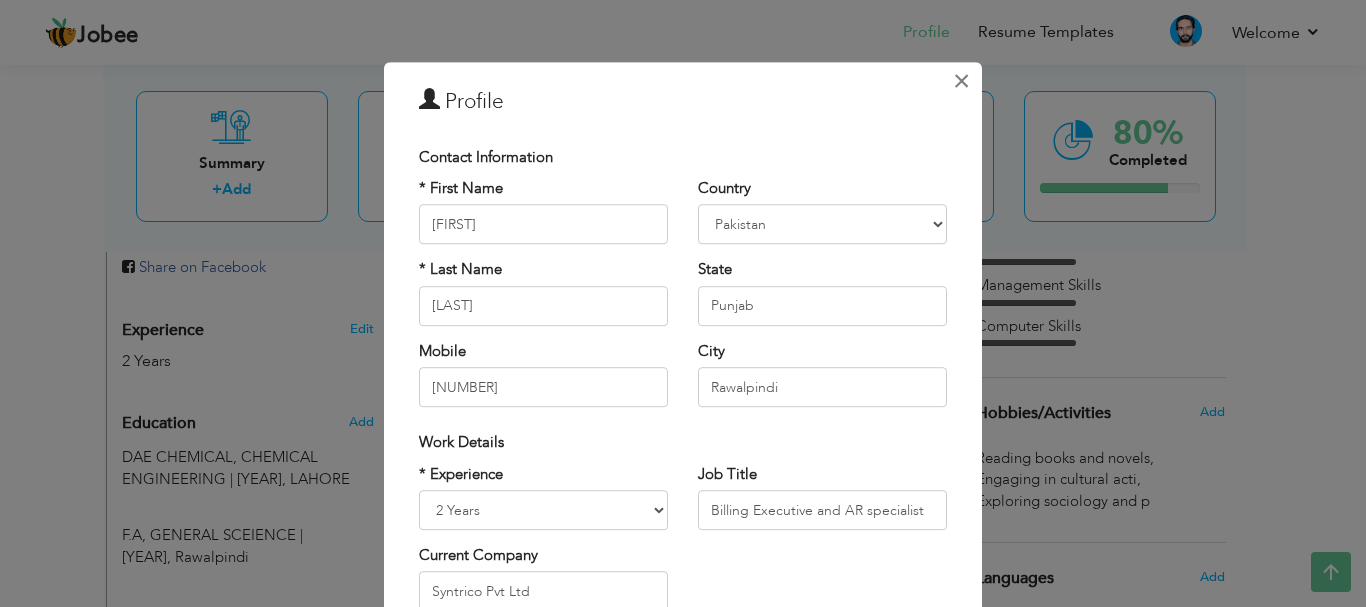 click on "×" at bounding box center (961, 81) 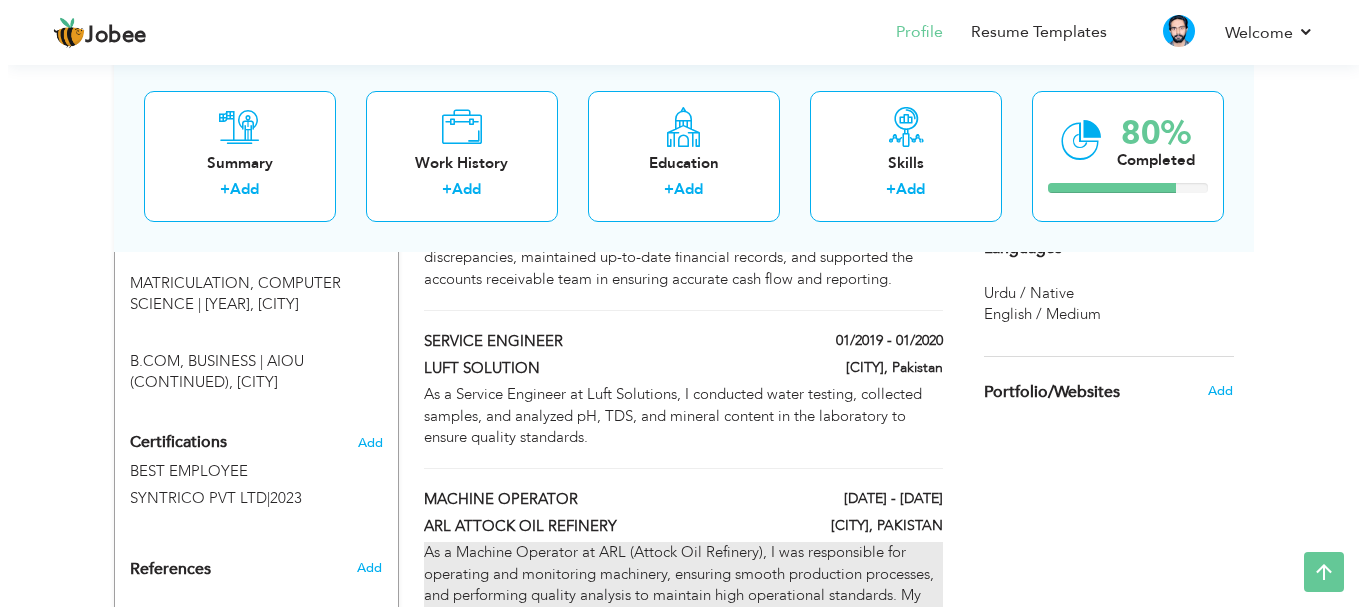 scroll, scrollTop: 626, scrollLeft: 0, axis: vertical 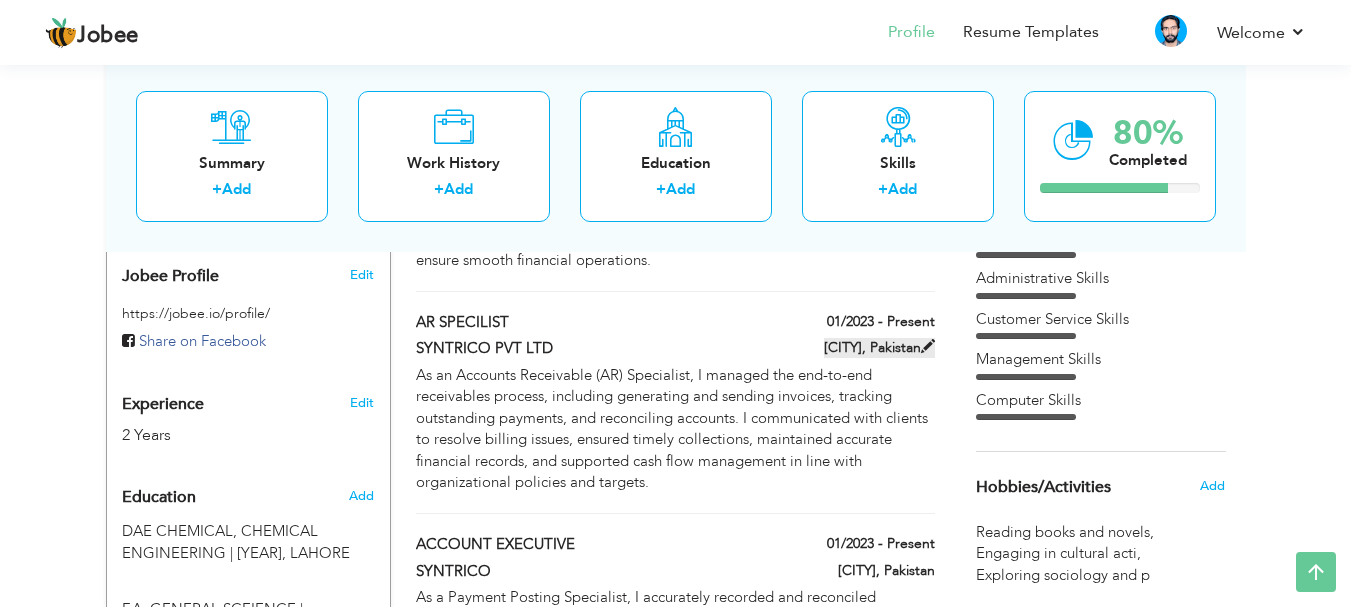 click at bounding box center (928, 346) 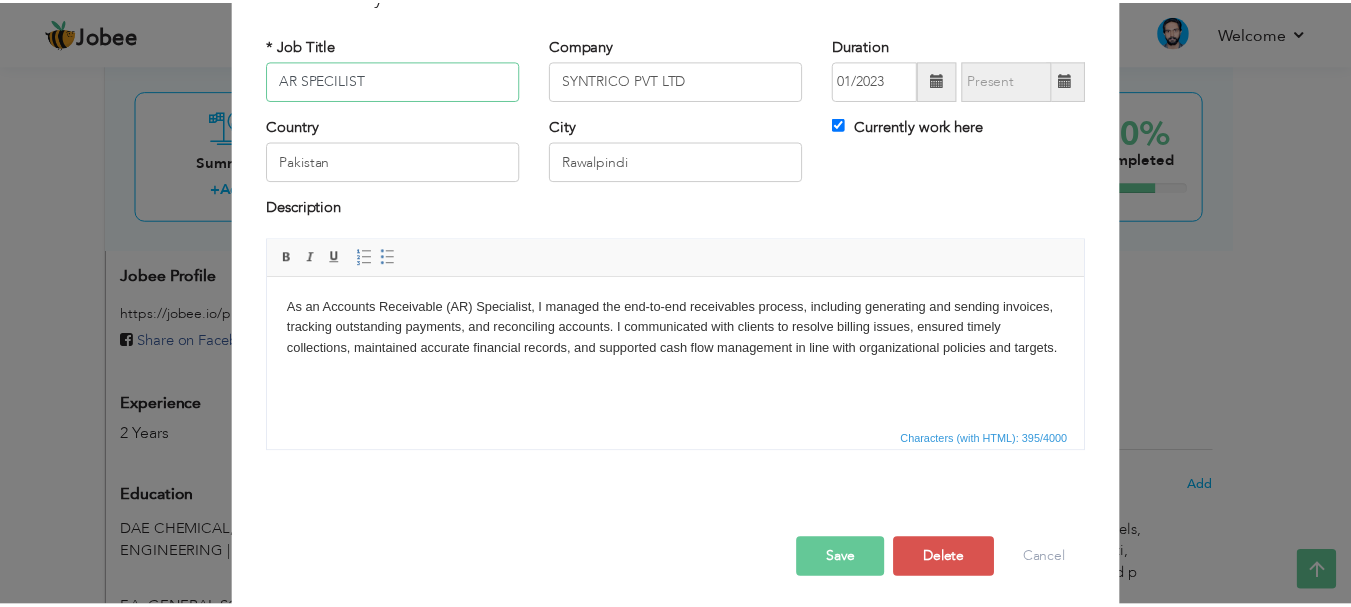 scroll, scrollTop: 110, scrollLeft: 0, axis: vertical 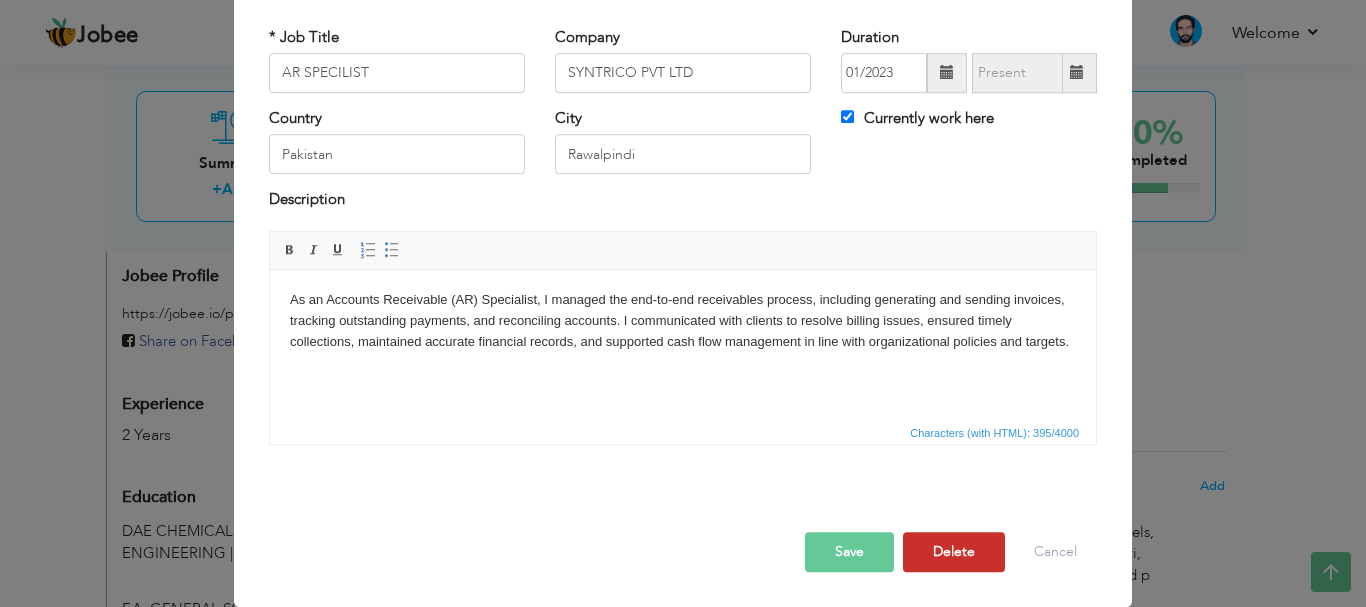 click on "Delete" at bounding box center [954, 552] 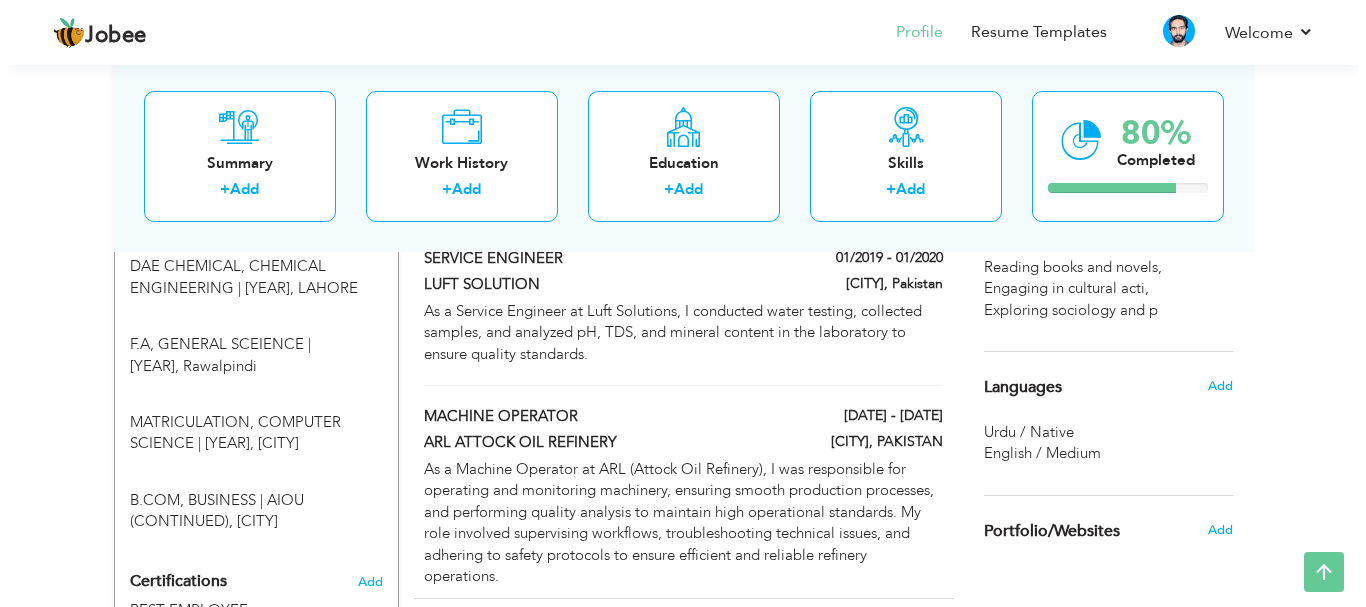 scroll, scrollTop: 926, scrollLeft: 0, axis: vertical 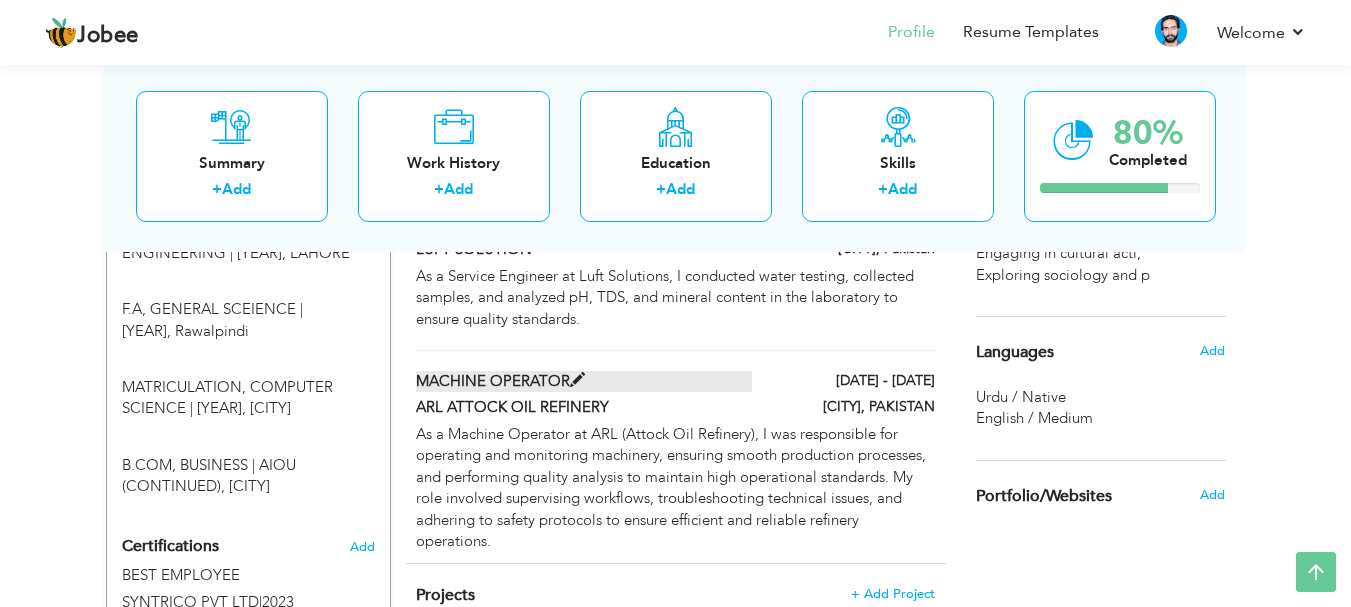 click at bounding box center (577, 380) 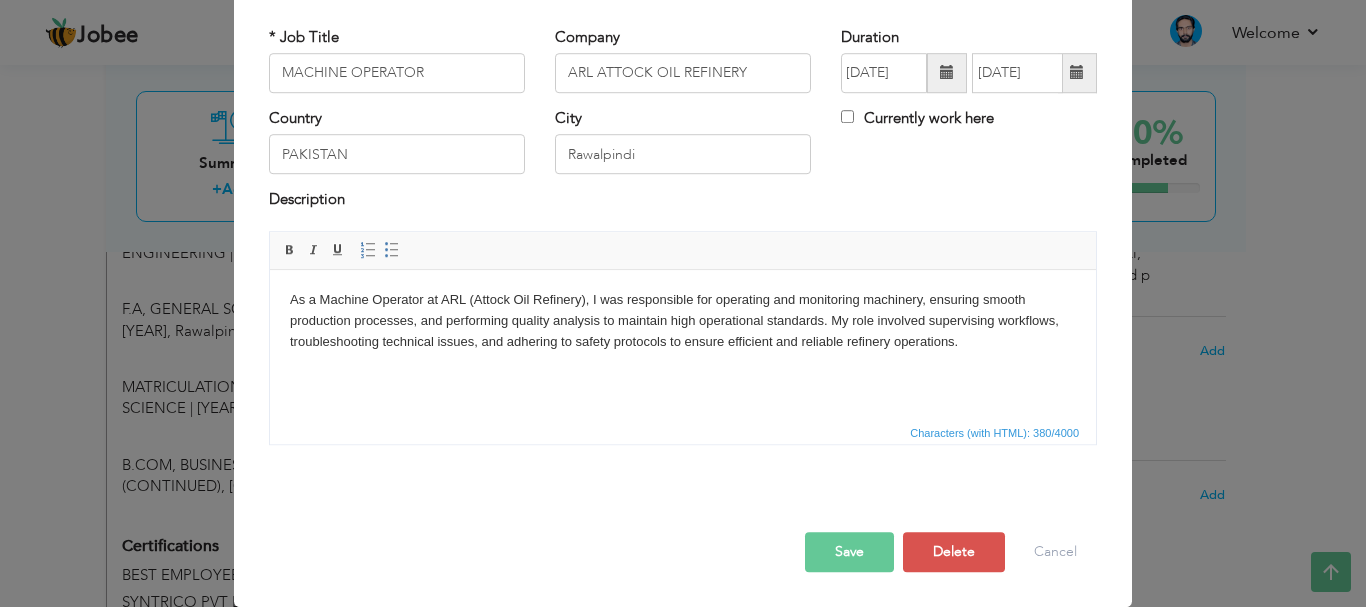 scroll, scrollTop: 0, scrollLeft: 0, axis: both 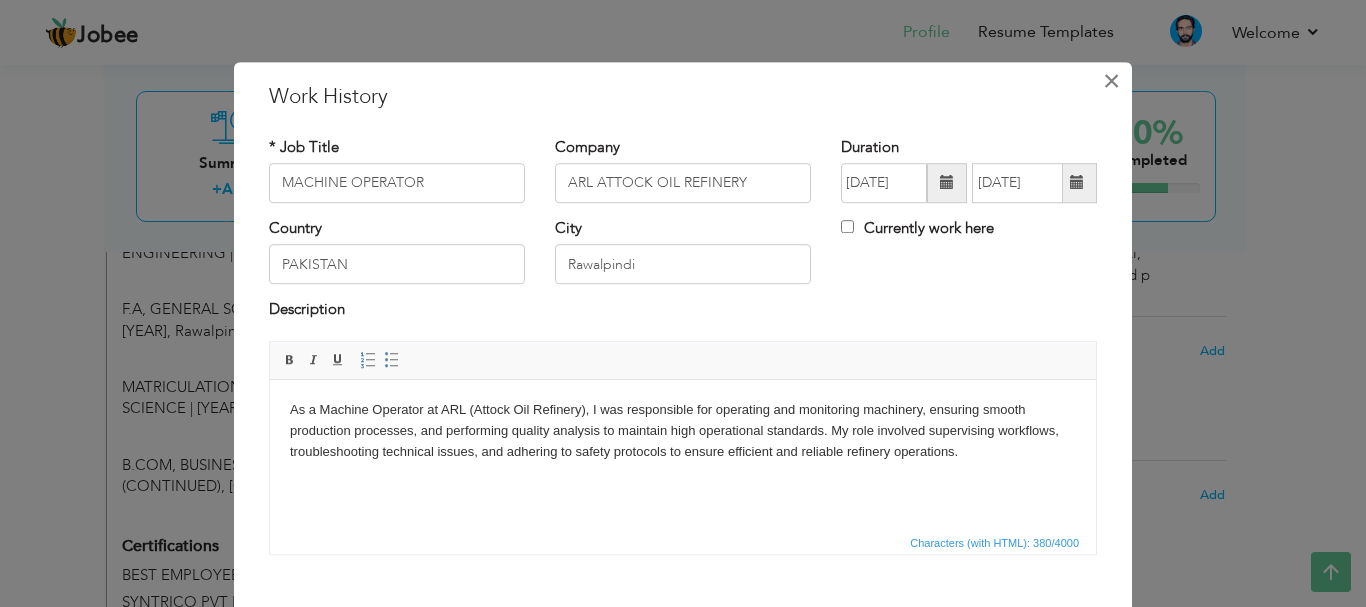 click on "×" at bounding box center (1111, 81) 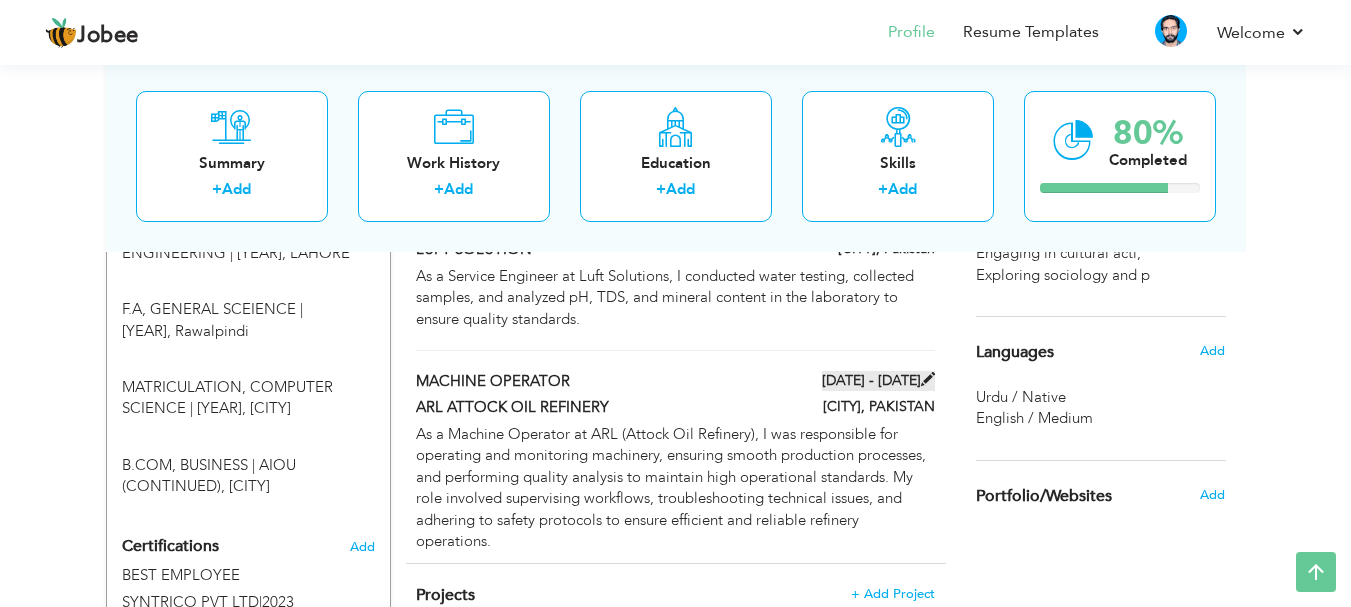 click at bounding box center (928, 379) 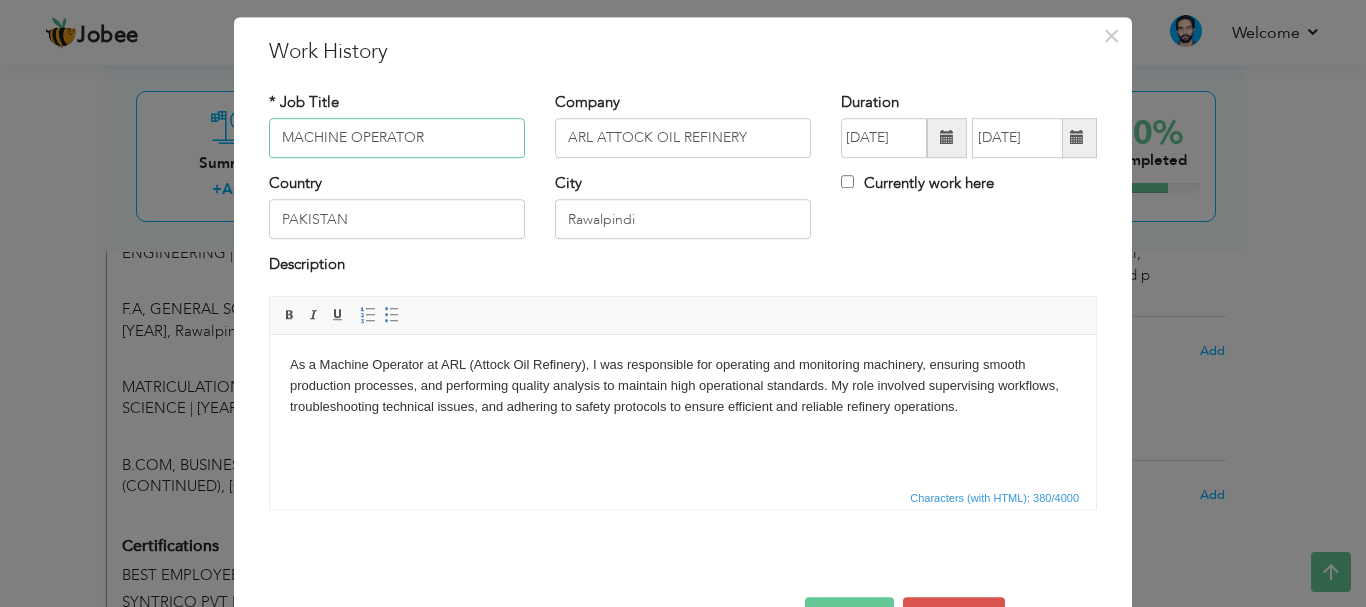 scroll, scrollTop: 0, scrollLeft: 0, axis: both 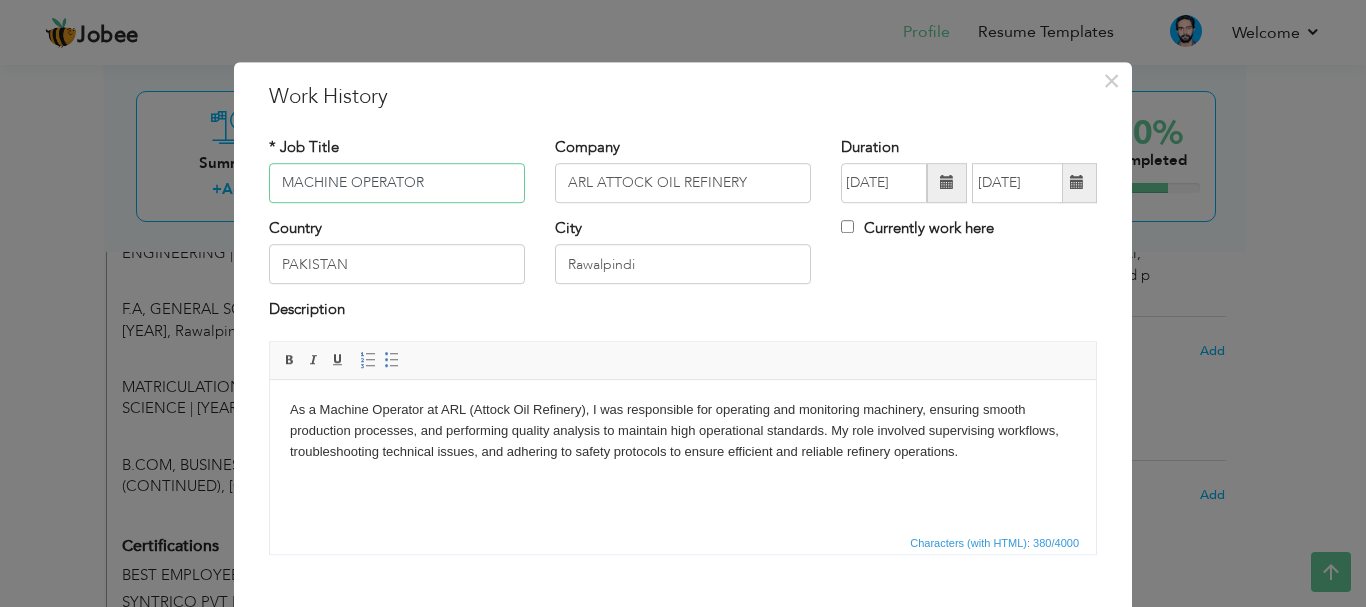 click on "MACHINE OPERATOR" at bounding box center (397, 183) 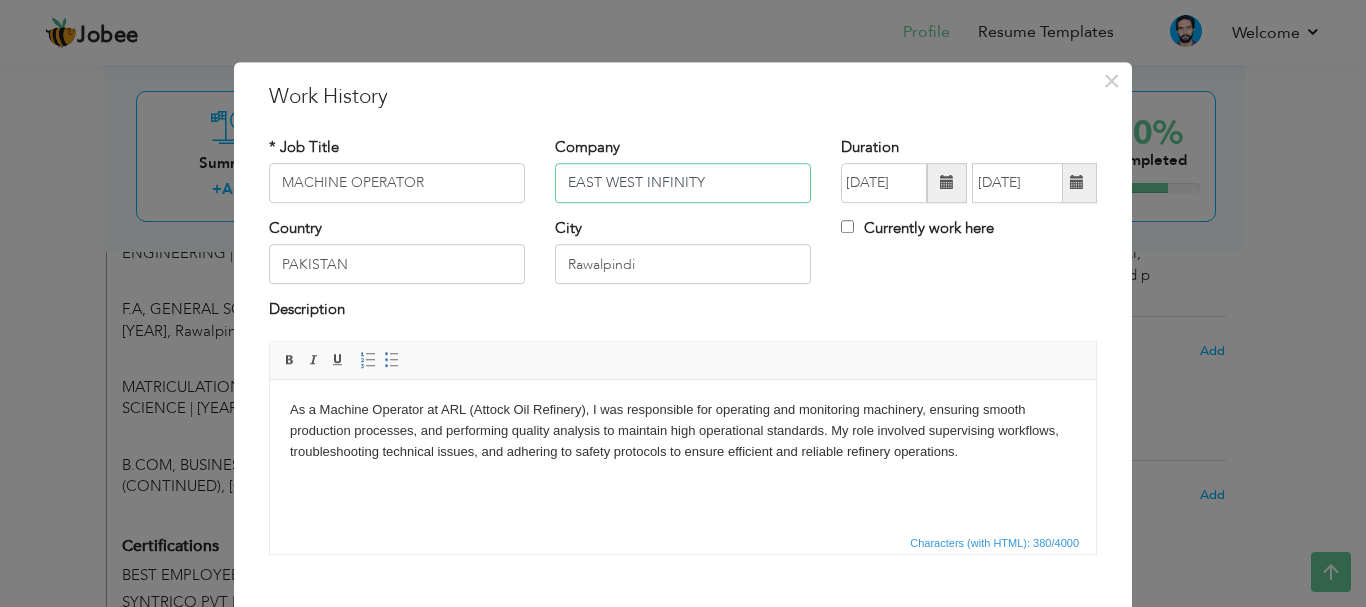 type on "EAST WEST INFINITY" 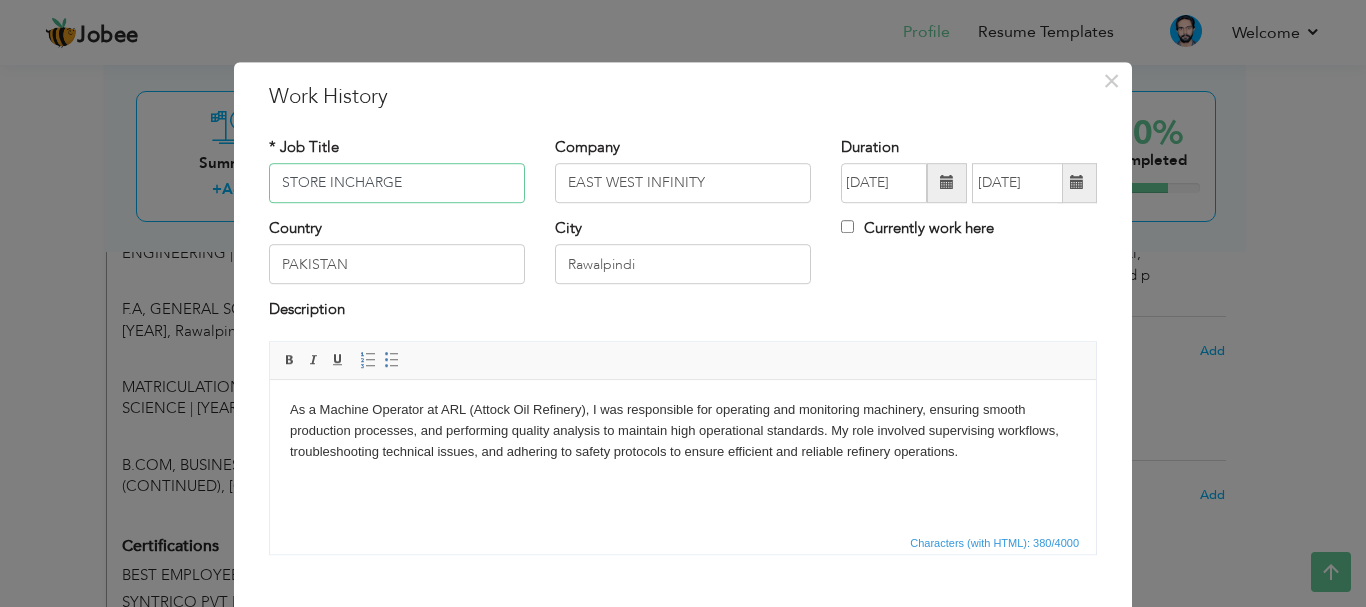 type on "STORE INCHARGE" 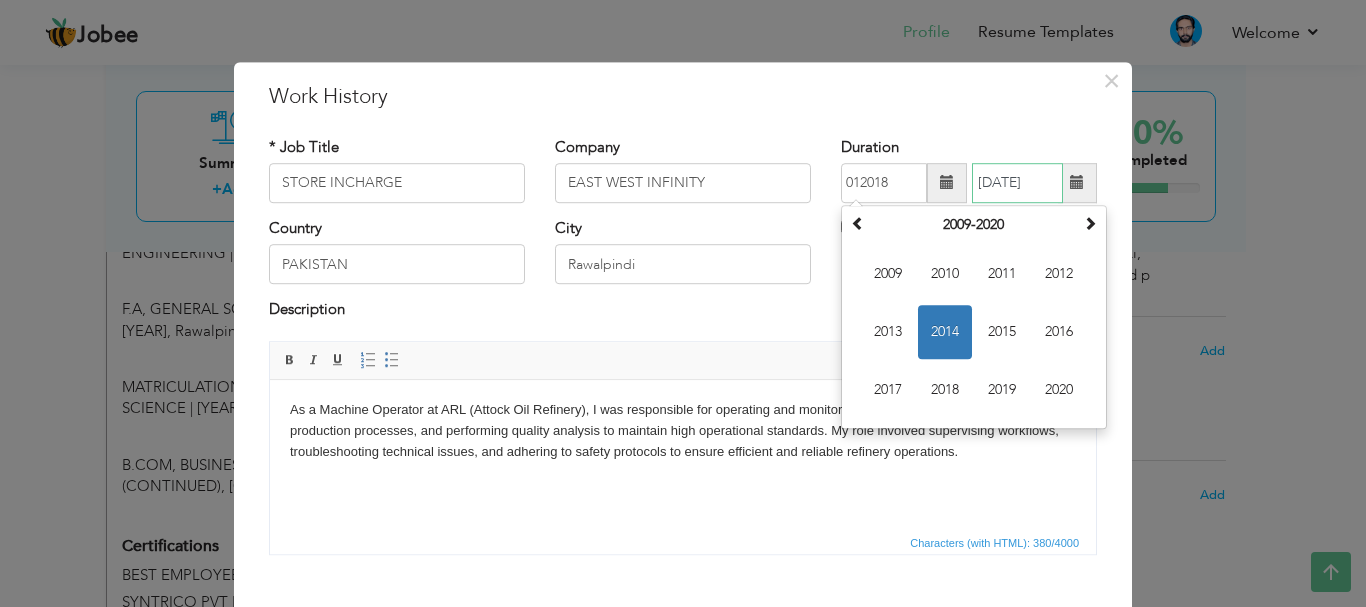 type on "01/2018" 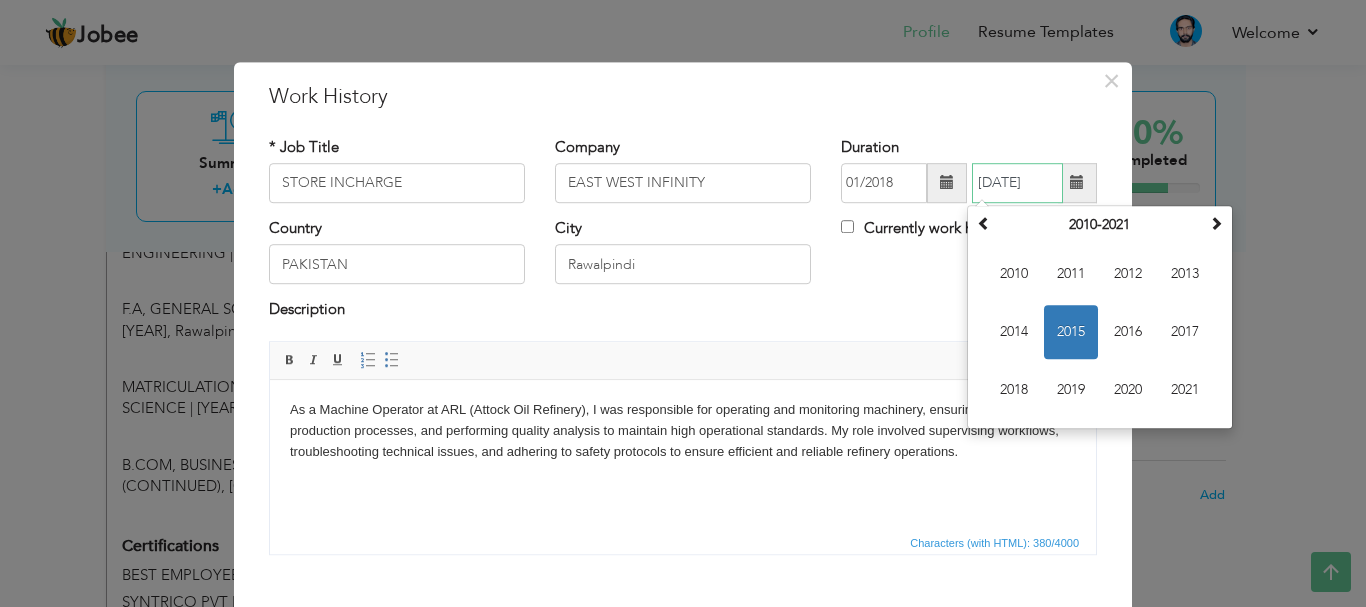 click on "[DATE]" at bounding box center (1017, 183) 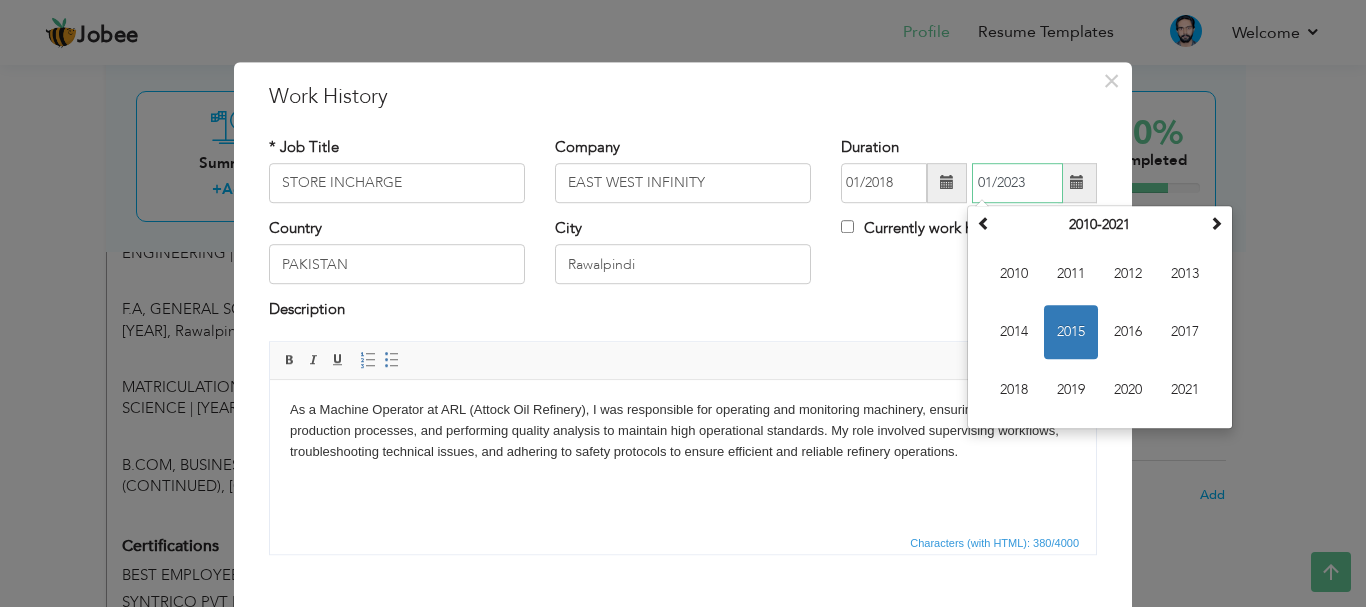 type on "01/2023" 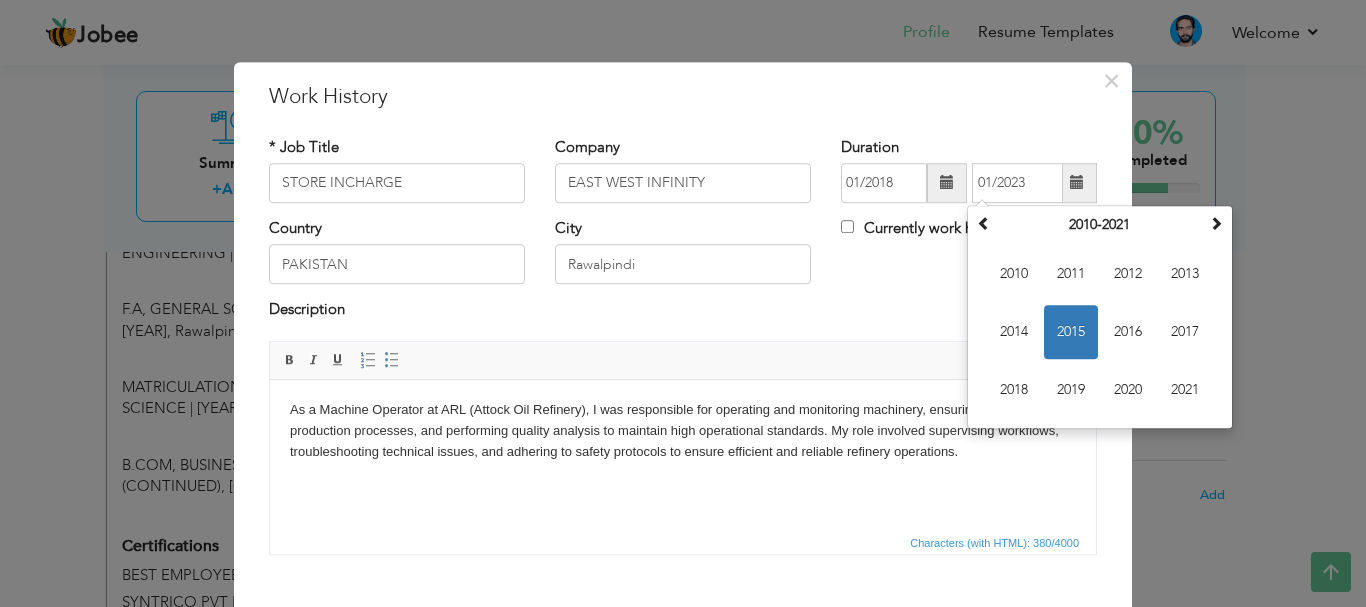 click on "Description" at bounding box center (683, 320) 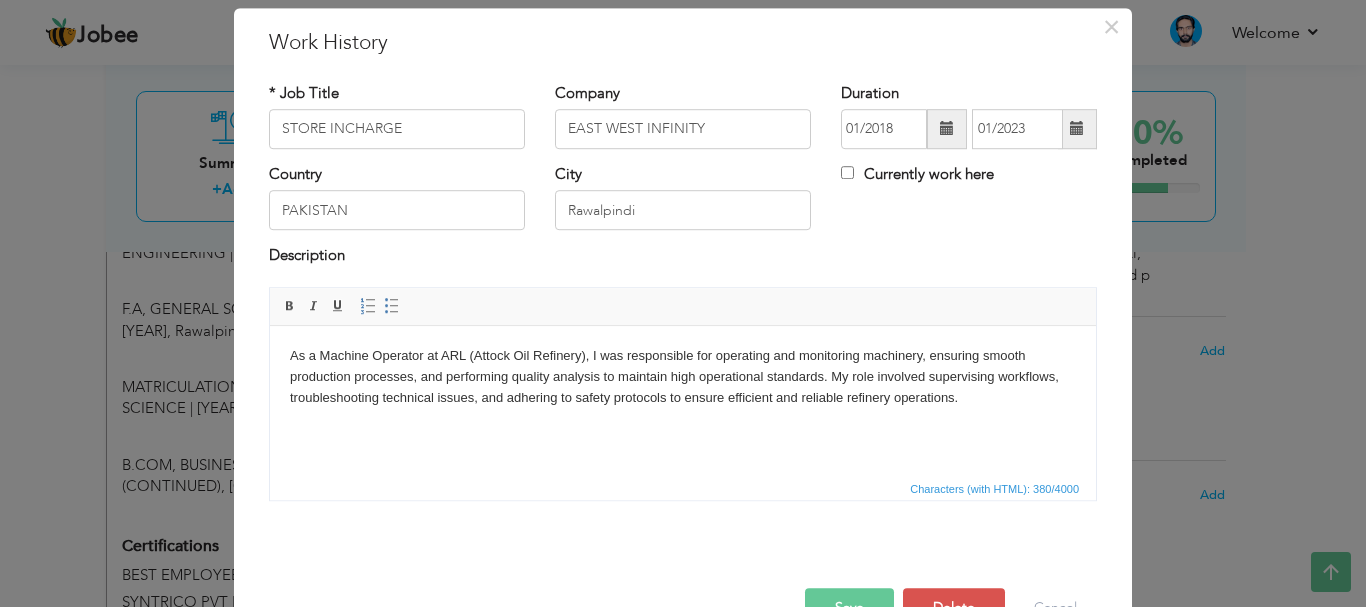 scroll, scrollTop: 0, scrollLeft: 0, axis: both 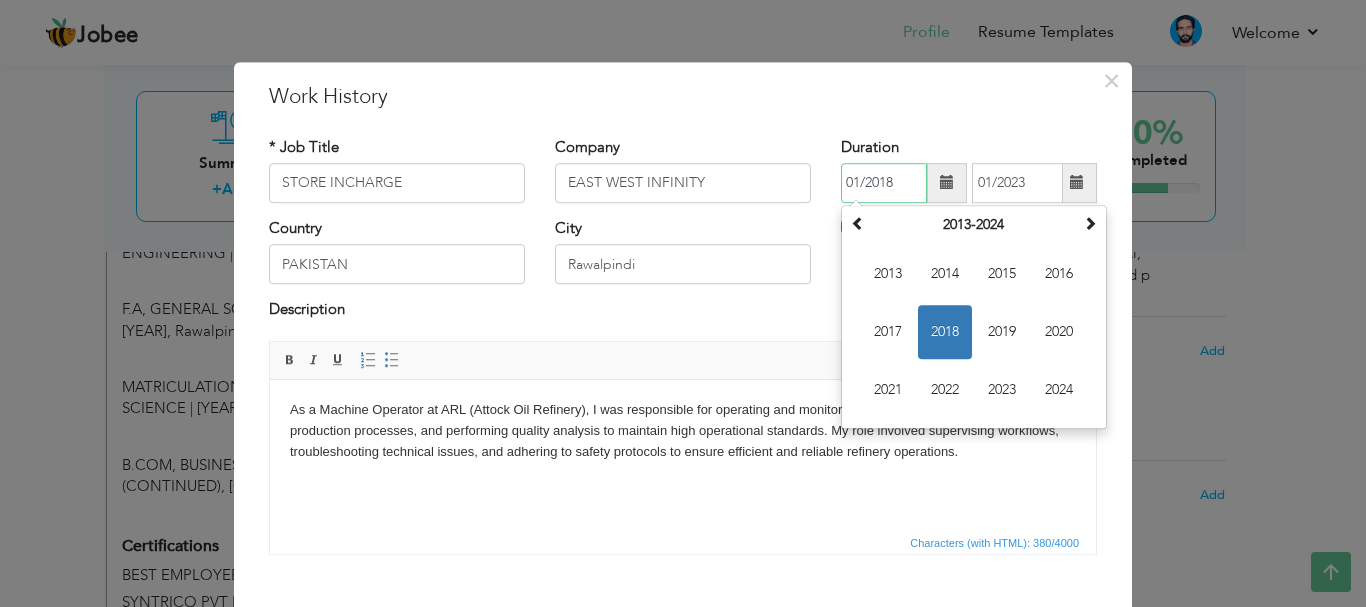 click on "01/2018" at bounding box center [884, 183] 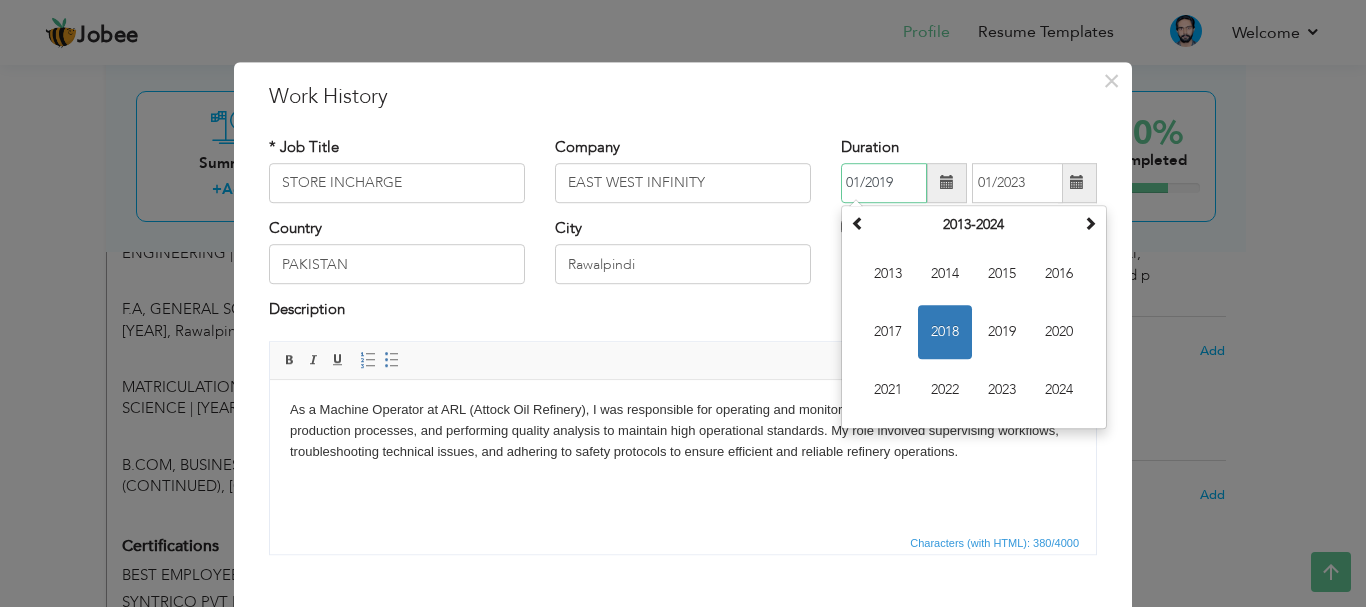 type on "01/2019" 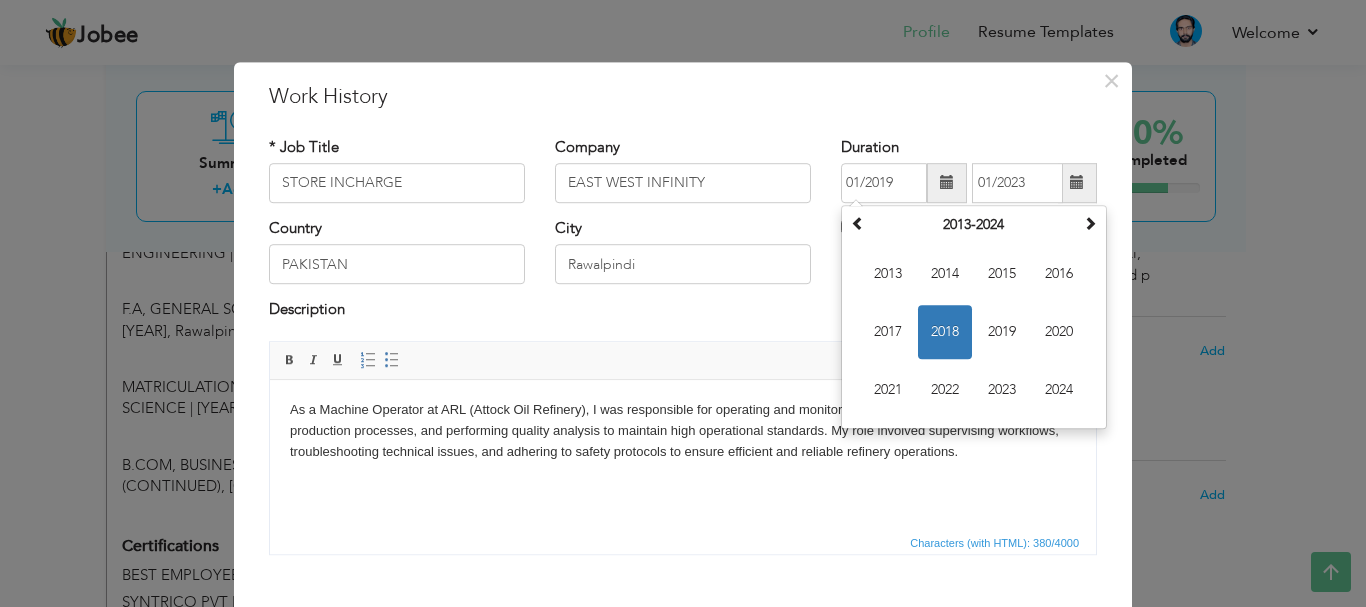 click on "Description" at bounding box center (683, 320) 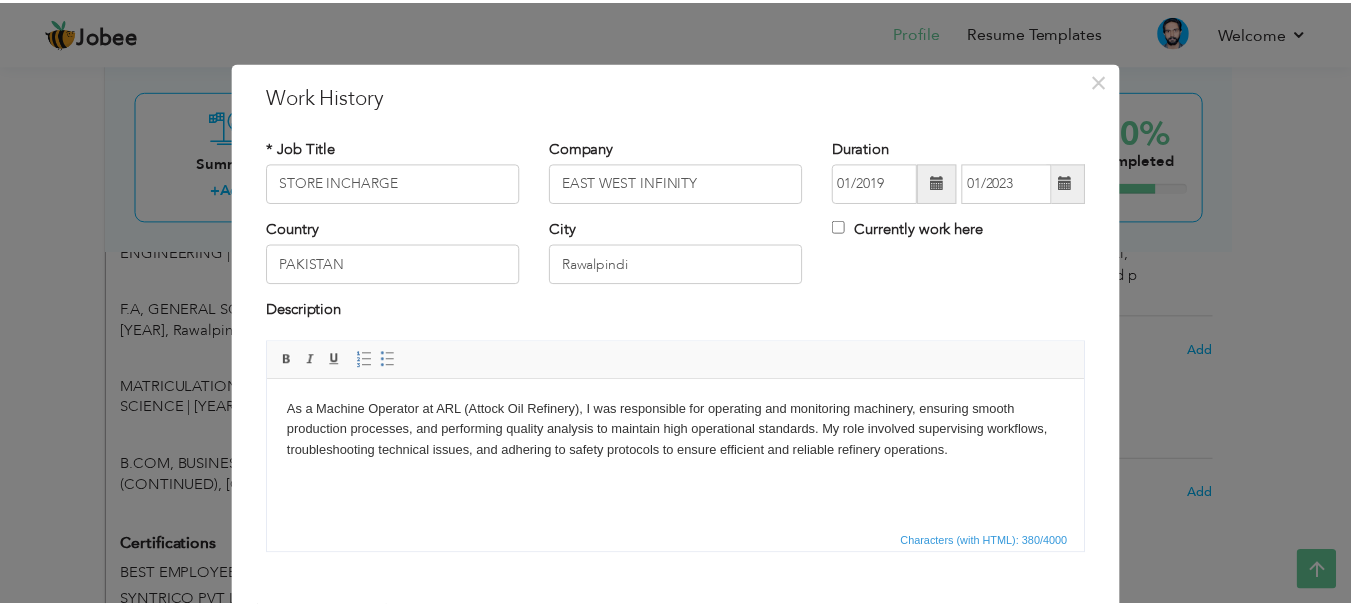 scroll, scrollTop: 110, scrollLeft: 0, axis: vertical 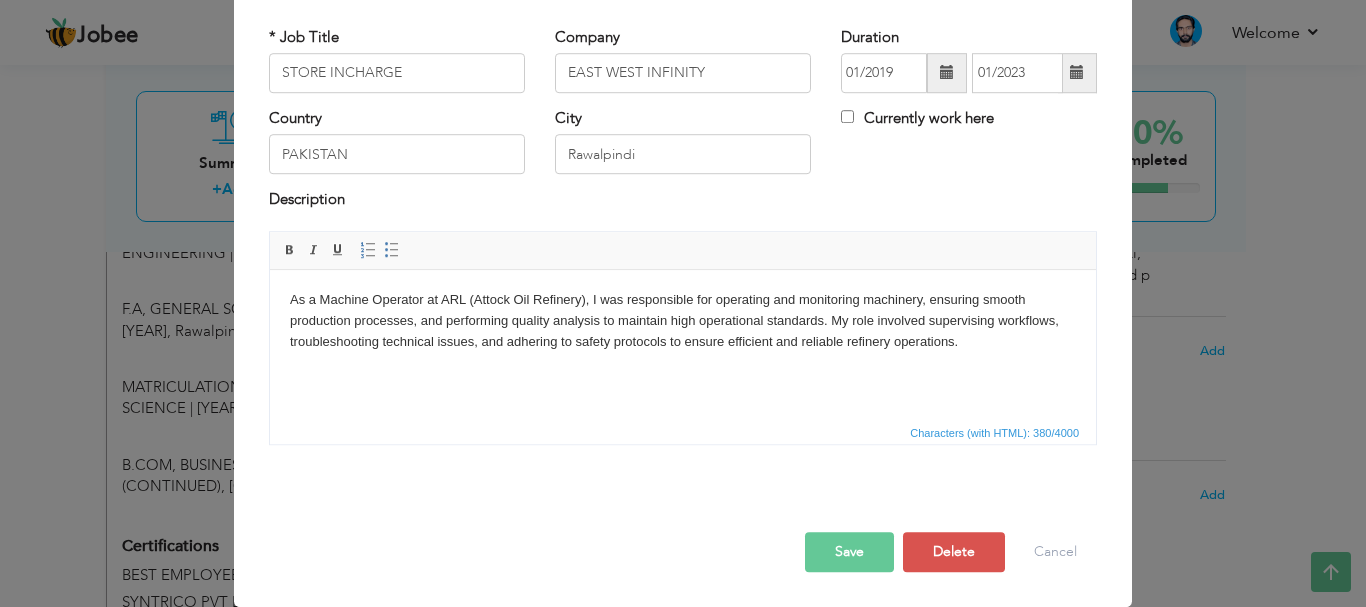click on "Save" at bounding box center [849, 552] 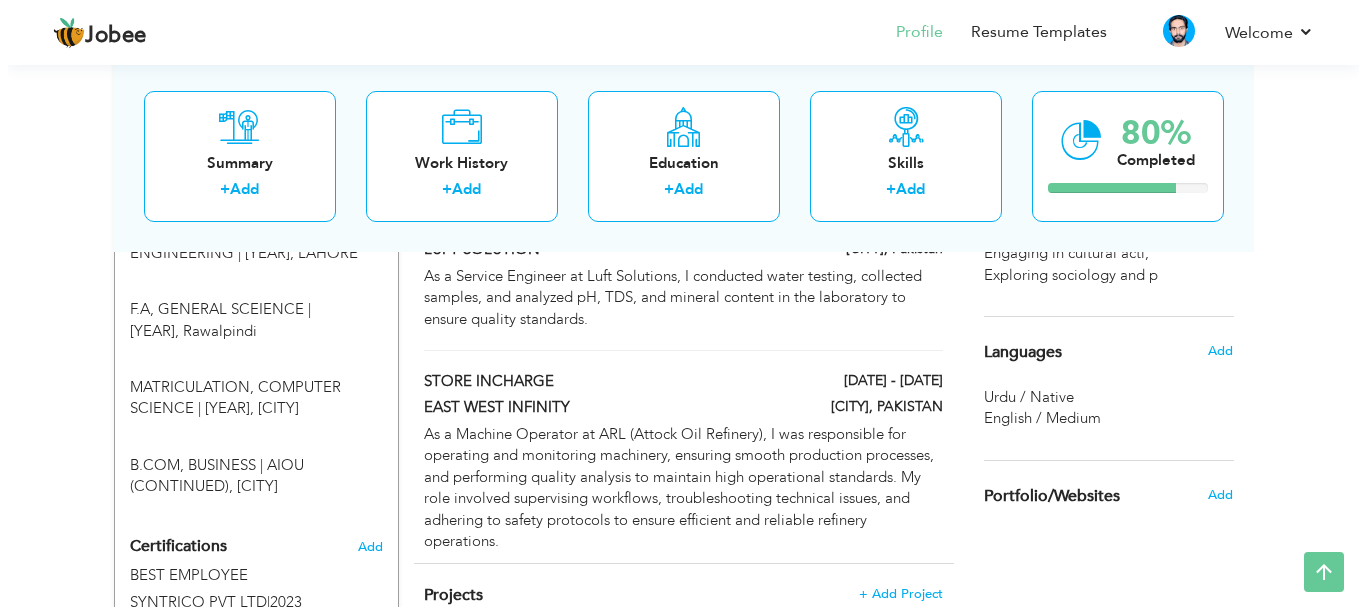 scroll, scrollTop: 826, scrollLeft: 0, axis: vertical 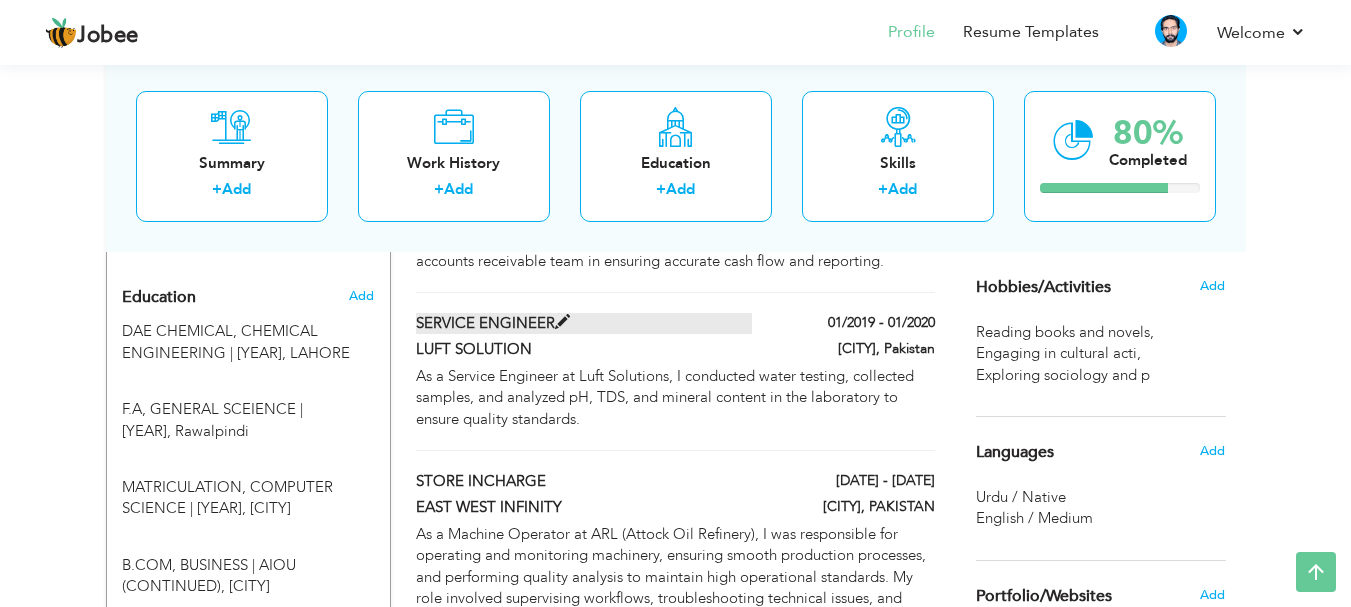 click at bounding box center (562, 322) 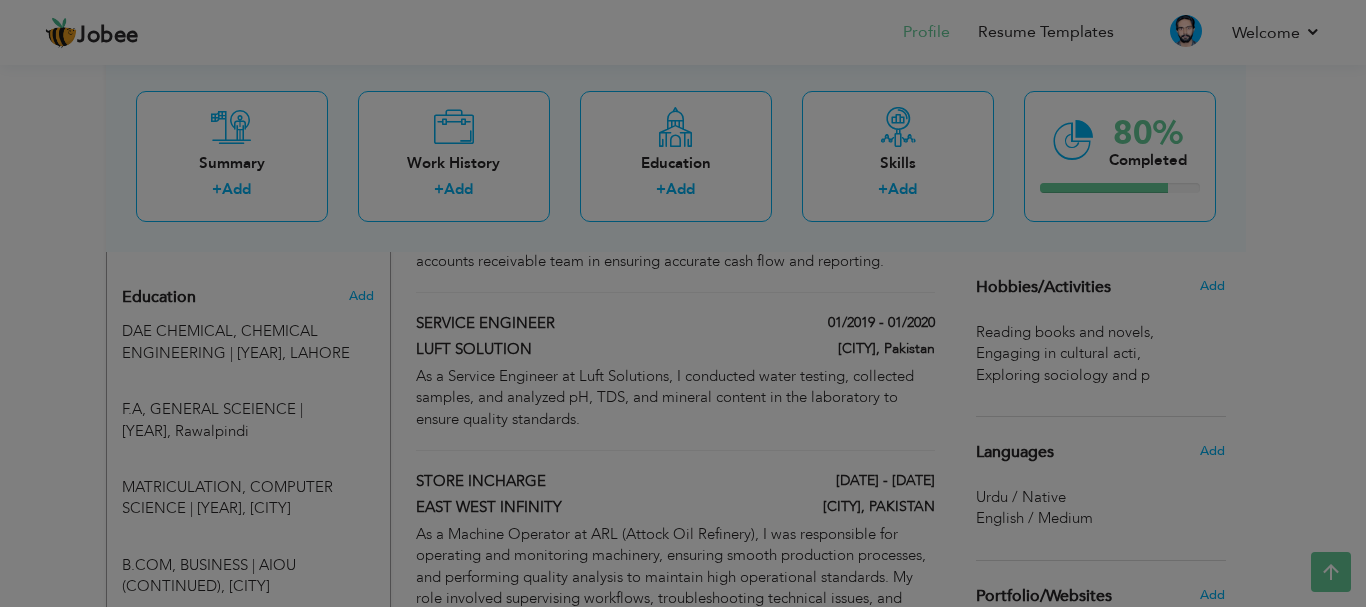 scroll, scrollTop: 0, scrollLeft: 0, axis: both 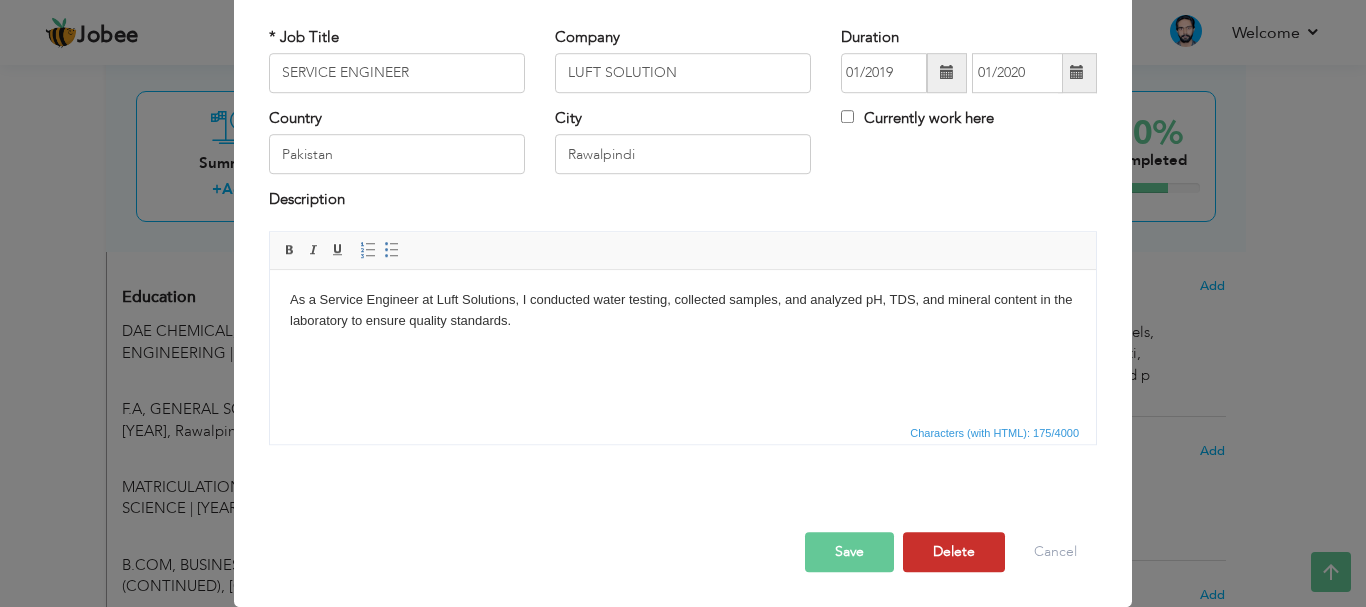 click on "Delete" at bounding box center (954, 552) 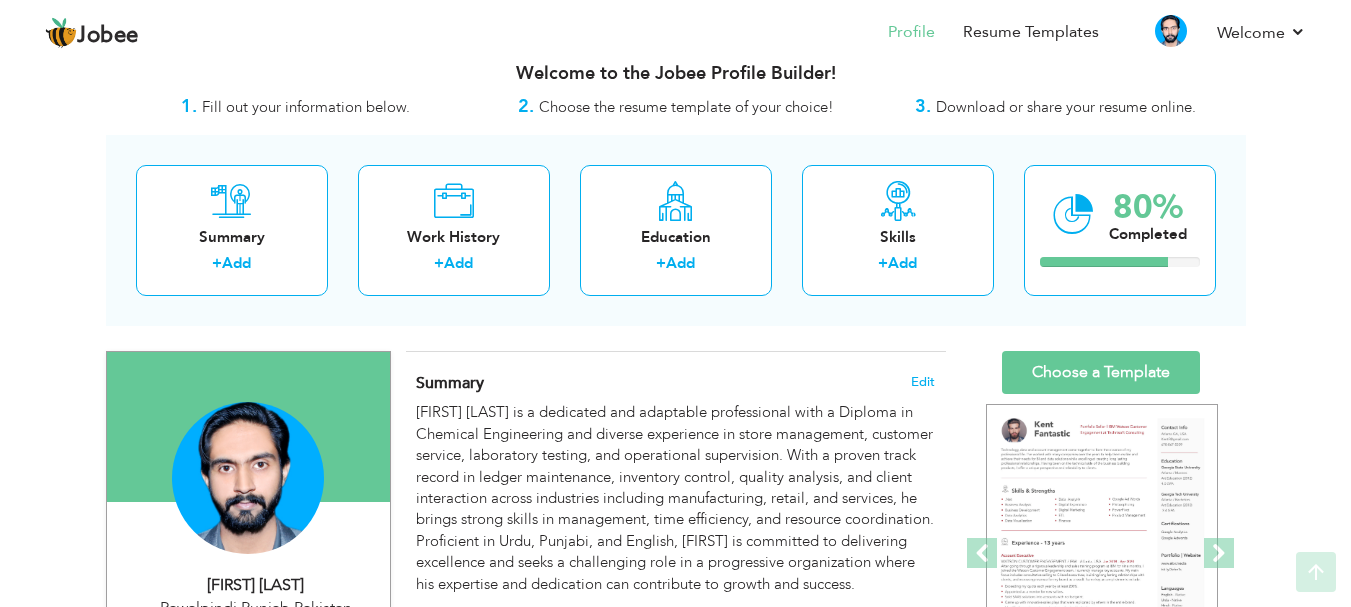 scroll, scrollTop: 0, scrollLeft: 0, axis: both 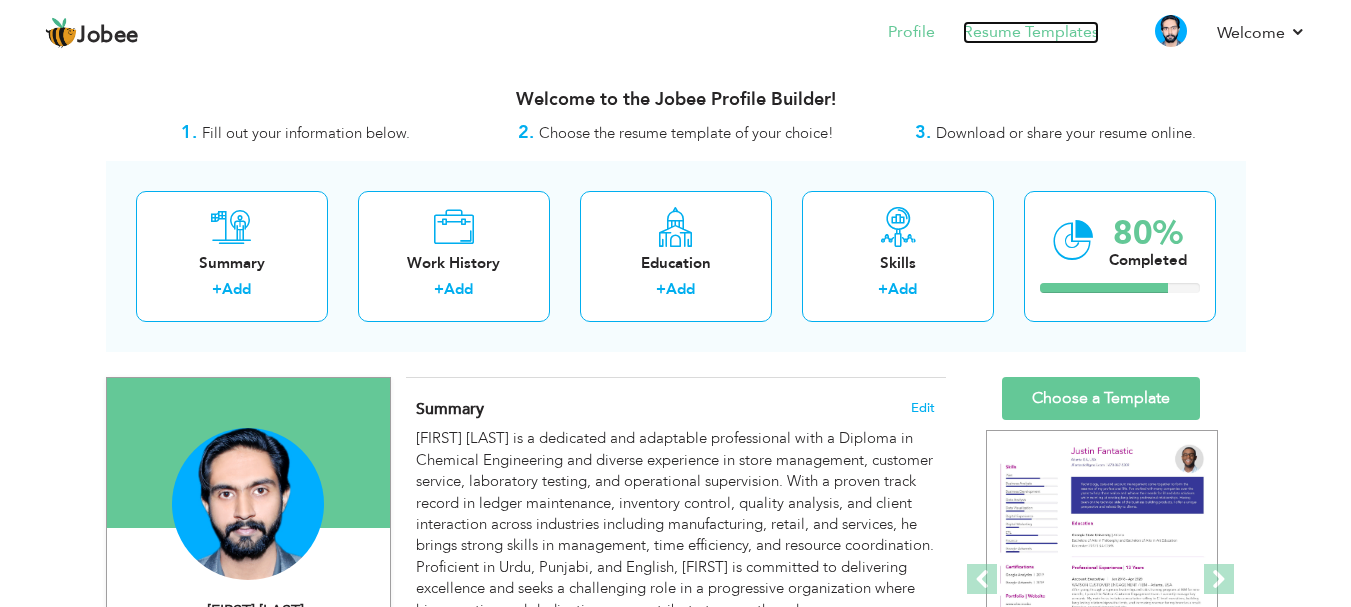 click on "Resume Templates" at bounding box center (1031, 32) 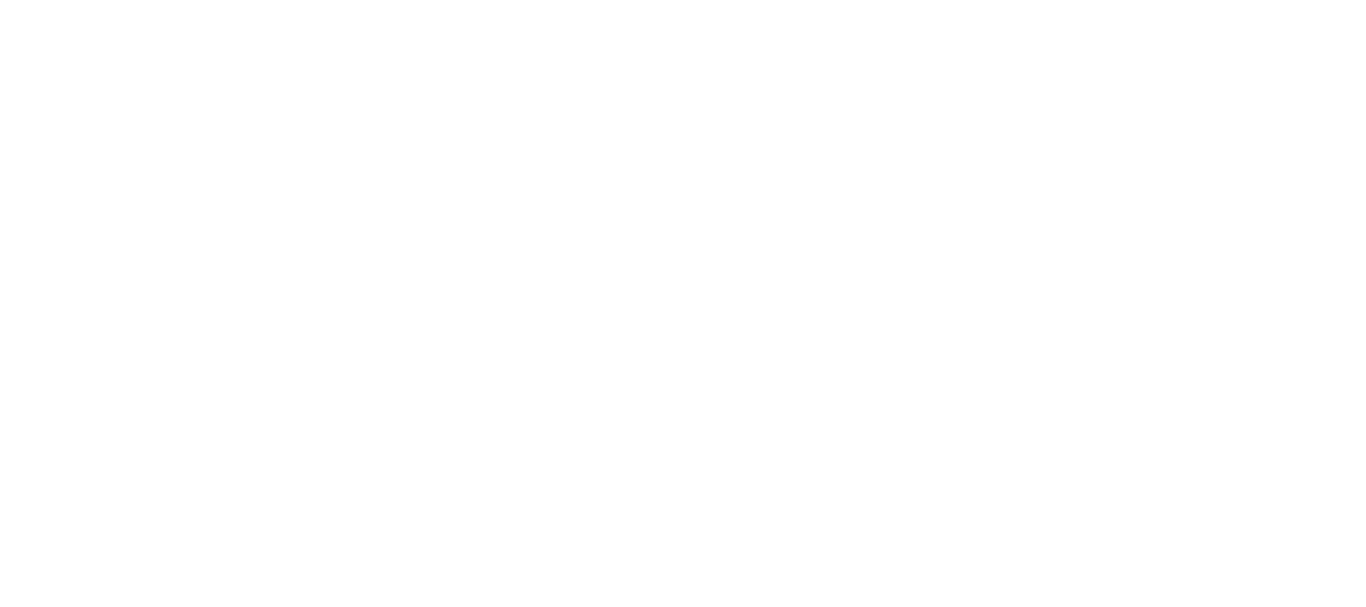 scroll, scrollTop: 0, scrollLeft: 0, axis: both 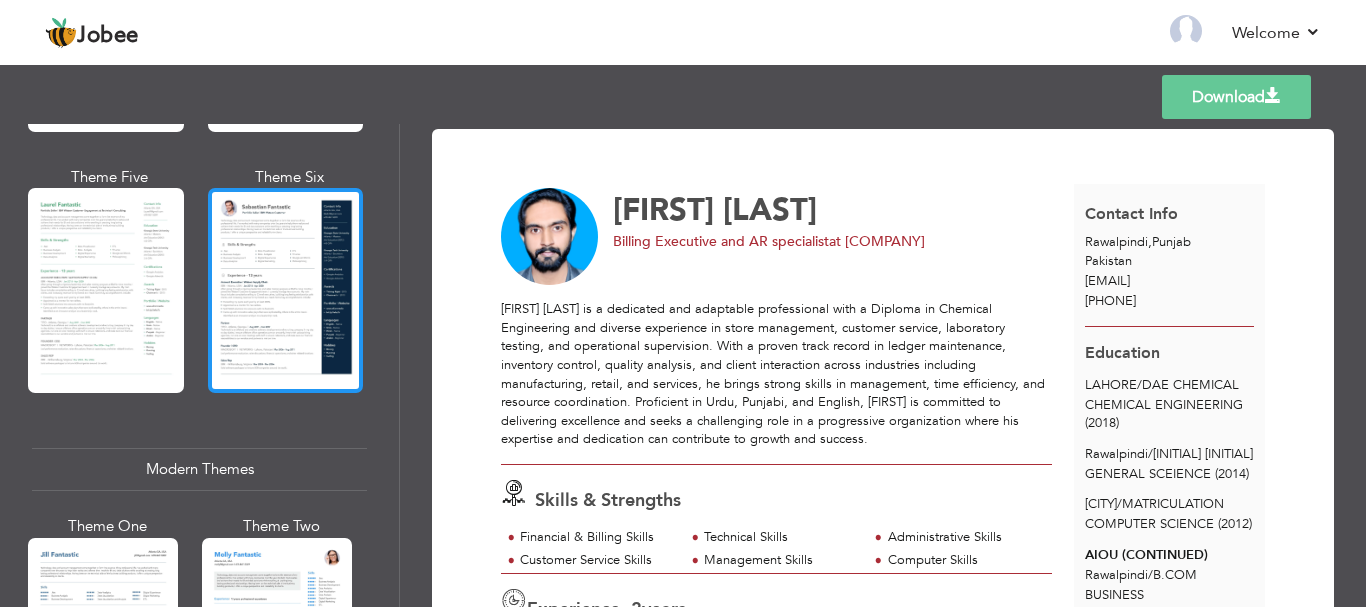 click at bounding box center [286, 290] 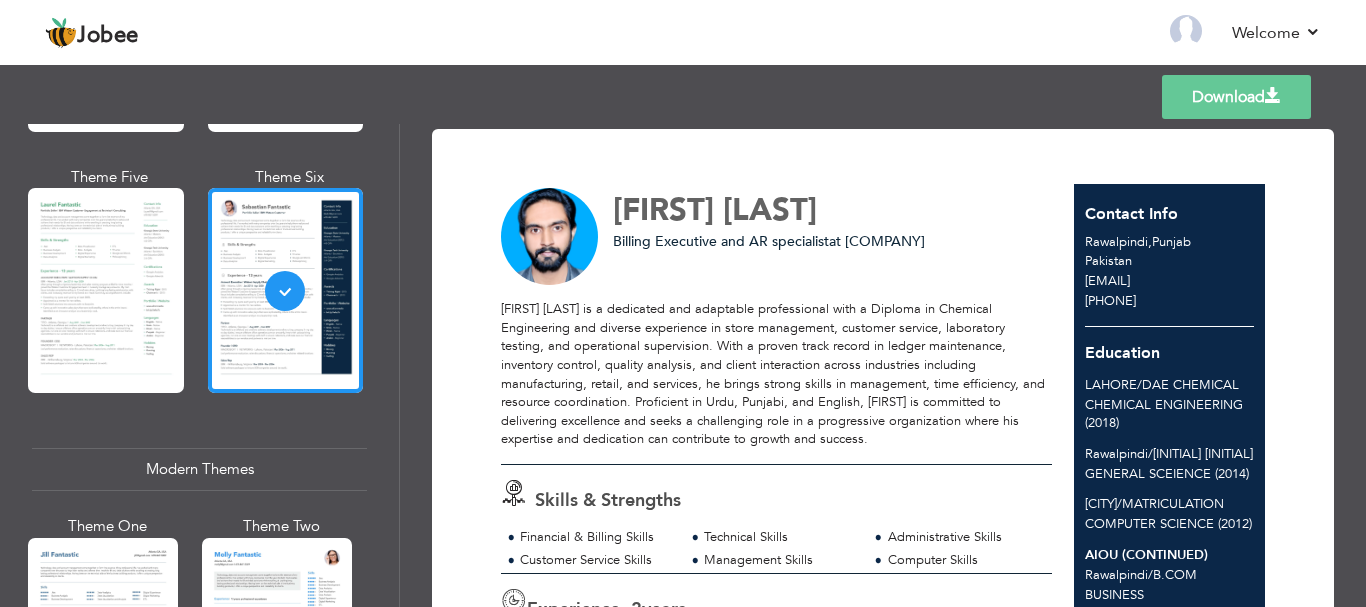 click on "Download" at bounding box center (1236, 97) 